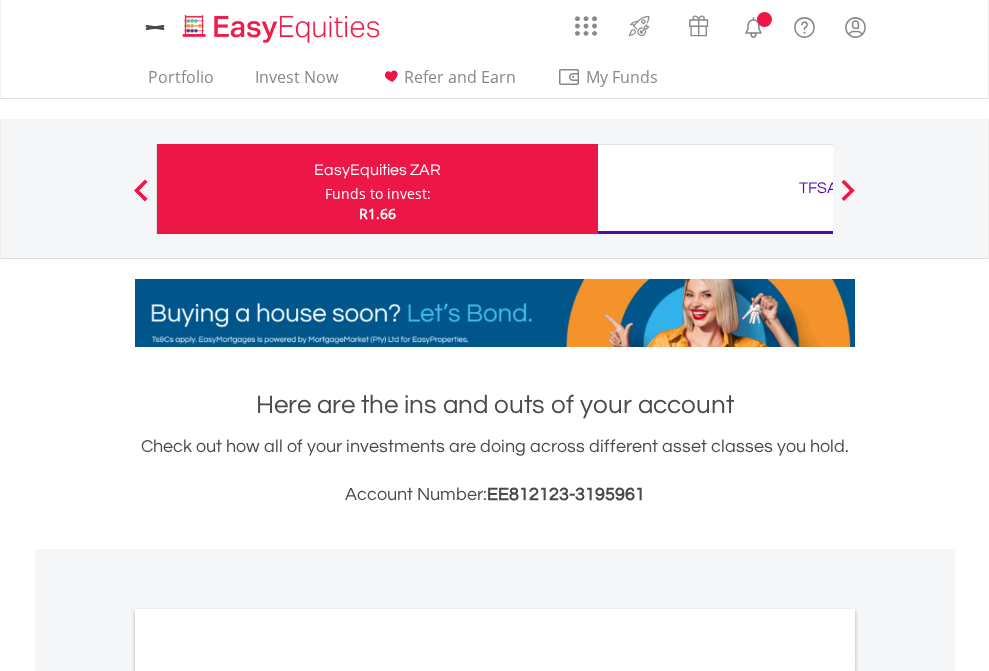 scroll, scrollTop: 0, scrollLeft: 0, axis: both 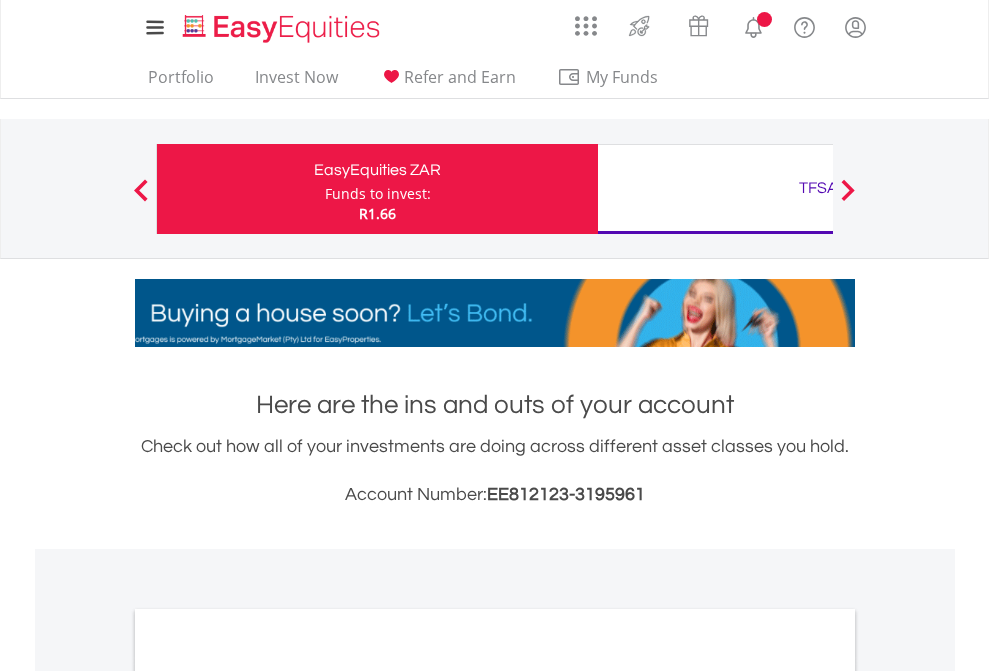 click on "Funds to invest:" at bounding box center [378, 194] 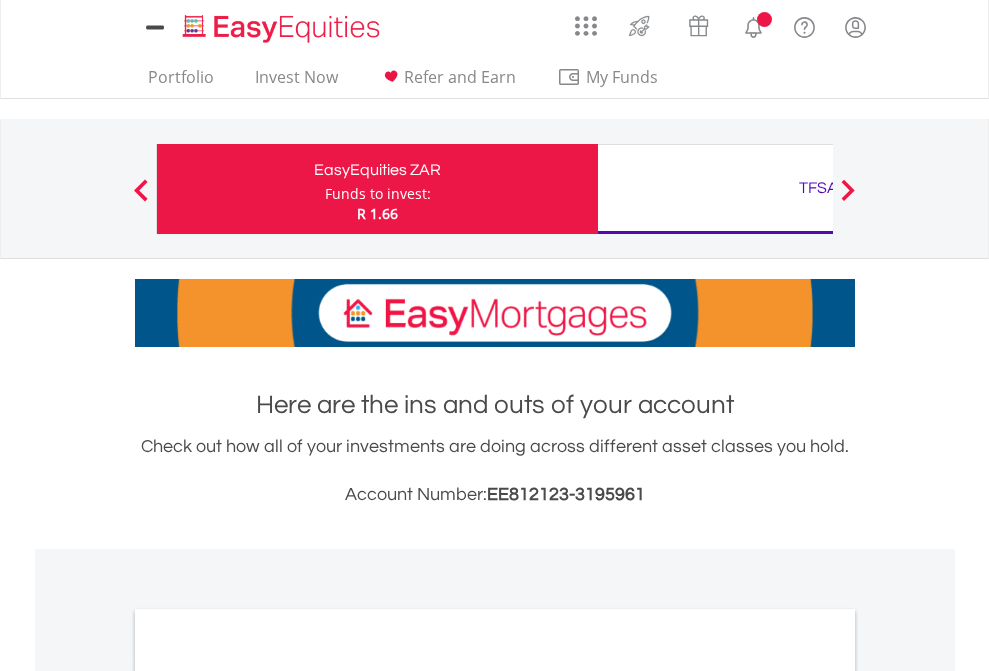 scroll, scrollTop: 0, scrollLeft: 0, axis: both 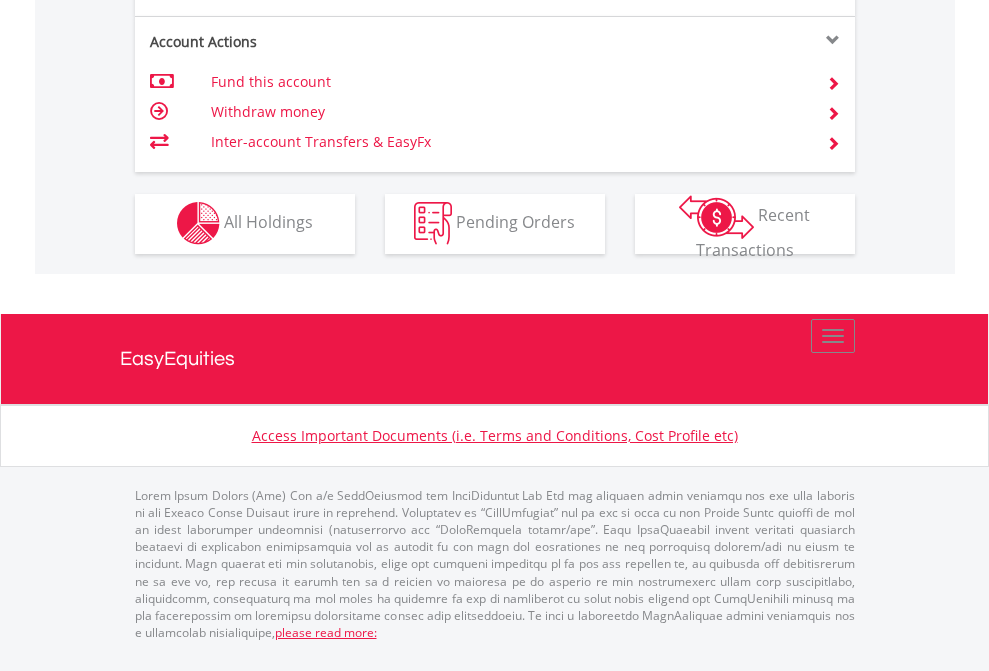 click on "Investment types" at bounding box center (706, -353) 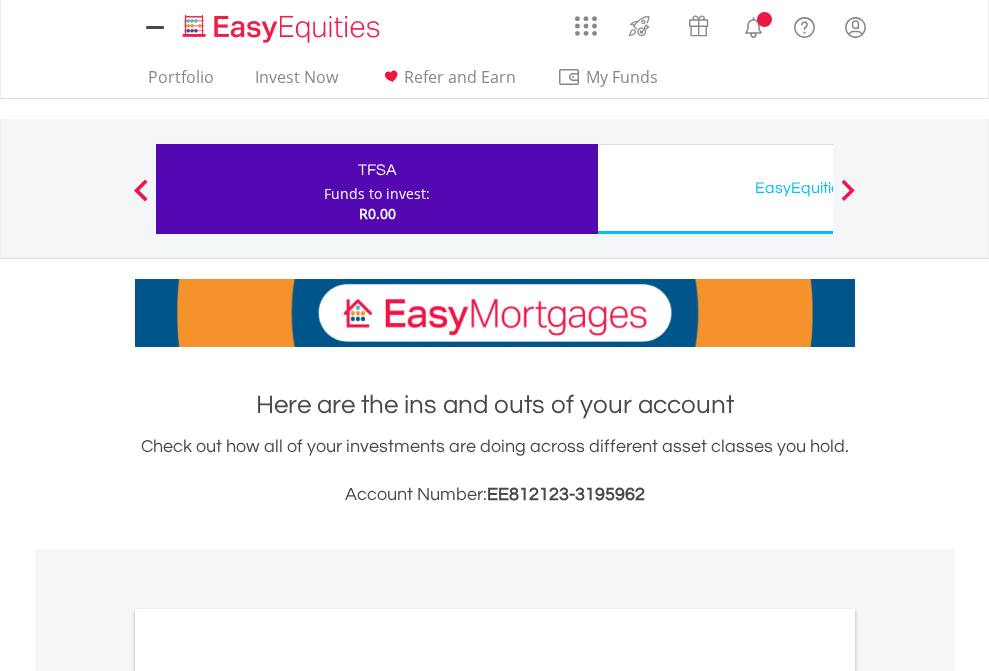 scroll, scrollTop: 0, scrollLeft: 0, axis: both 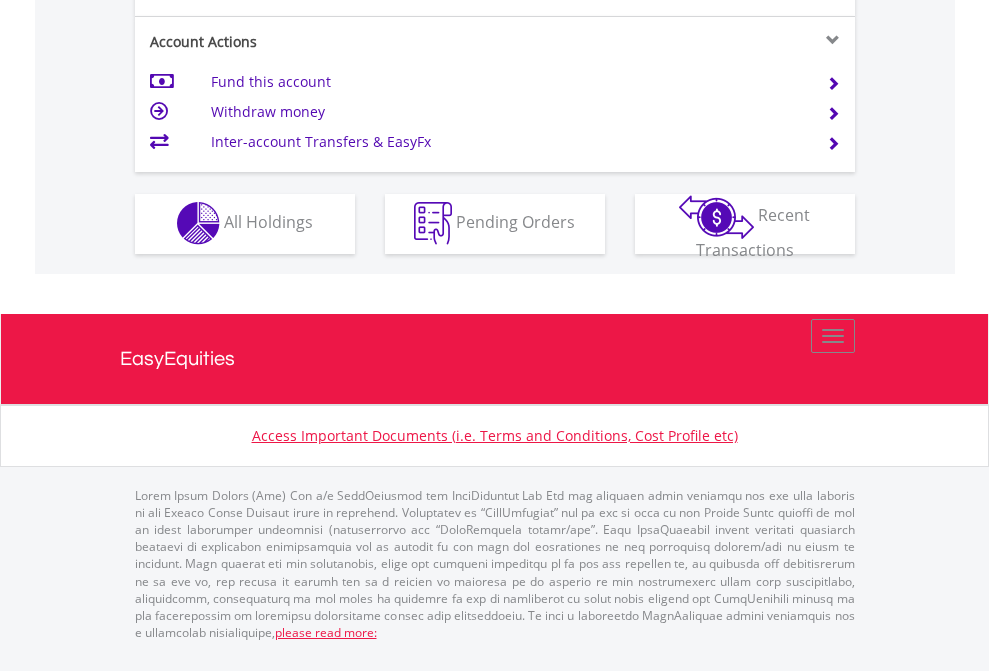 click on "Investment types" at bounding box center (706, -353) 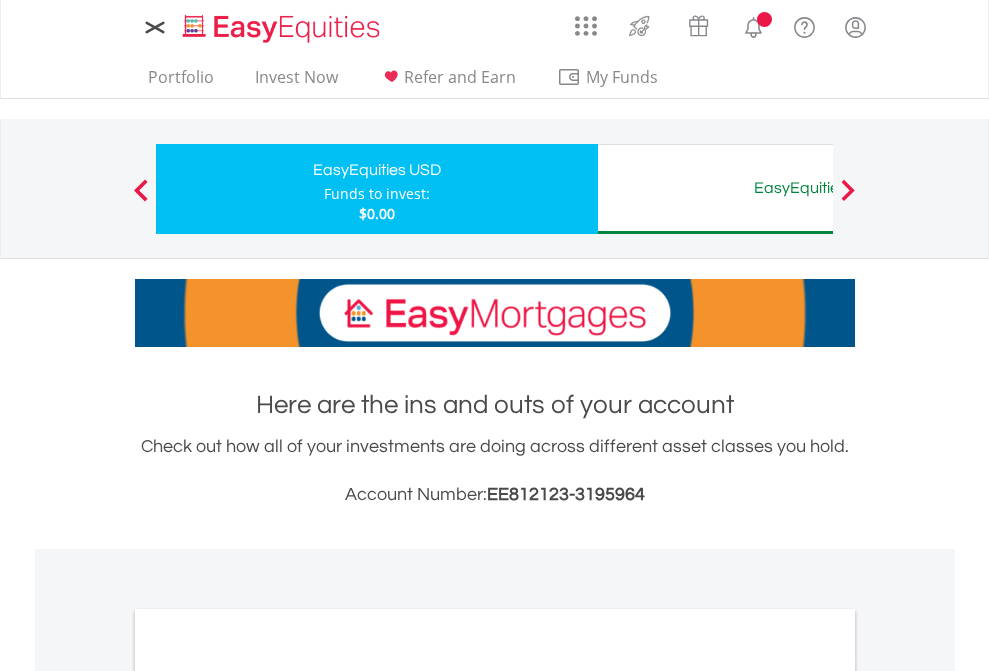 scroll, scrollTop: 0, scrollLeft: 0, axis: both 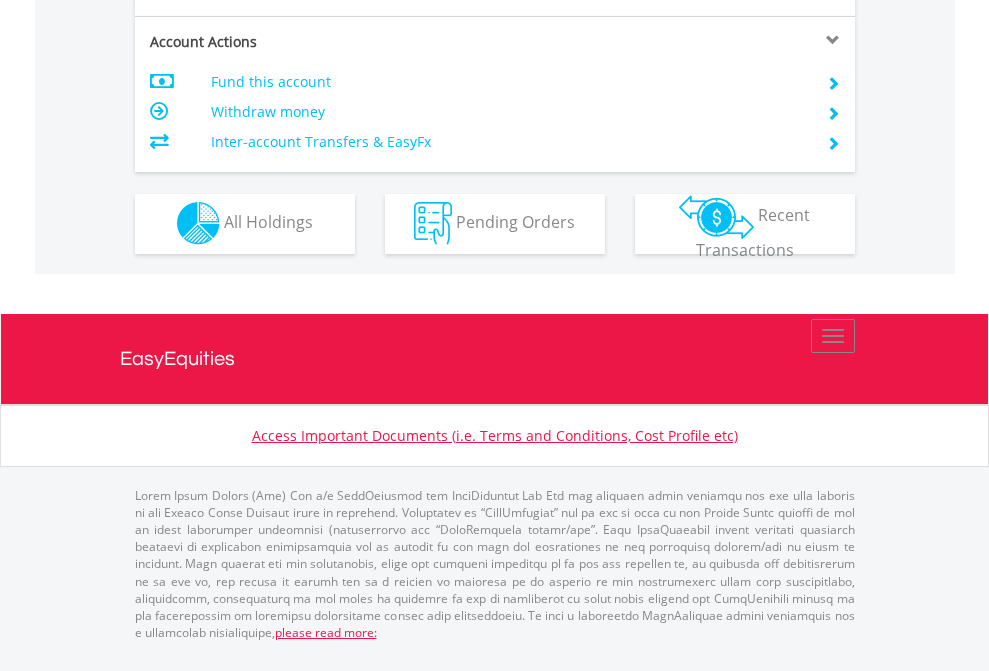 click on "Investment types" at bounding box center [706, -353] 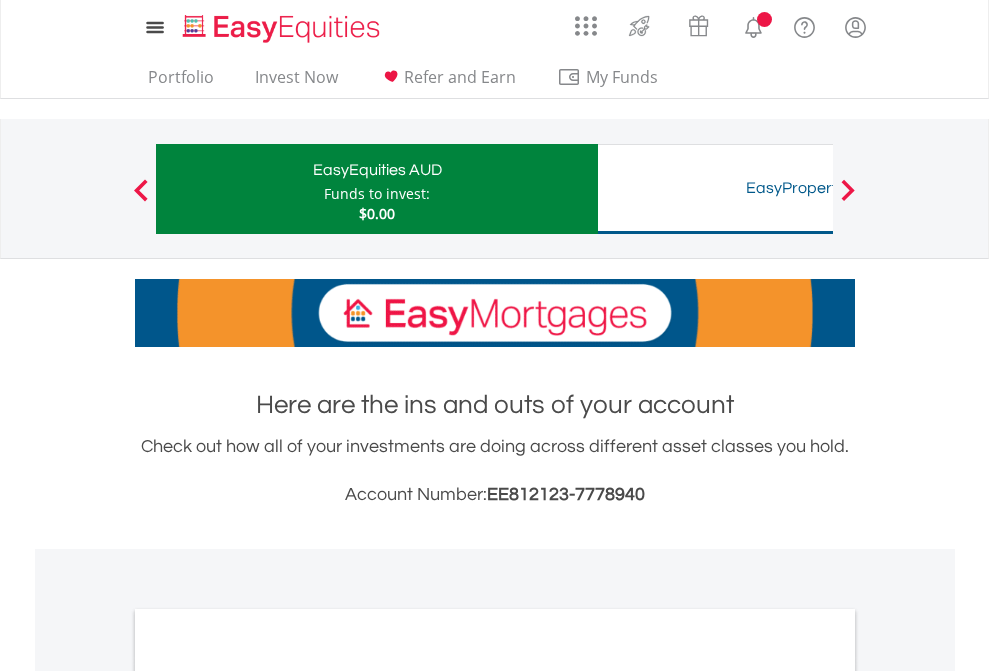 scroll, scrollTop: 0, scrollLeft: 0, axis: both 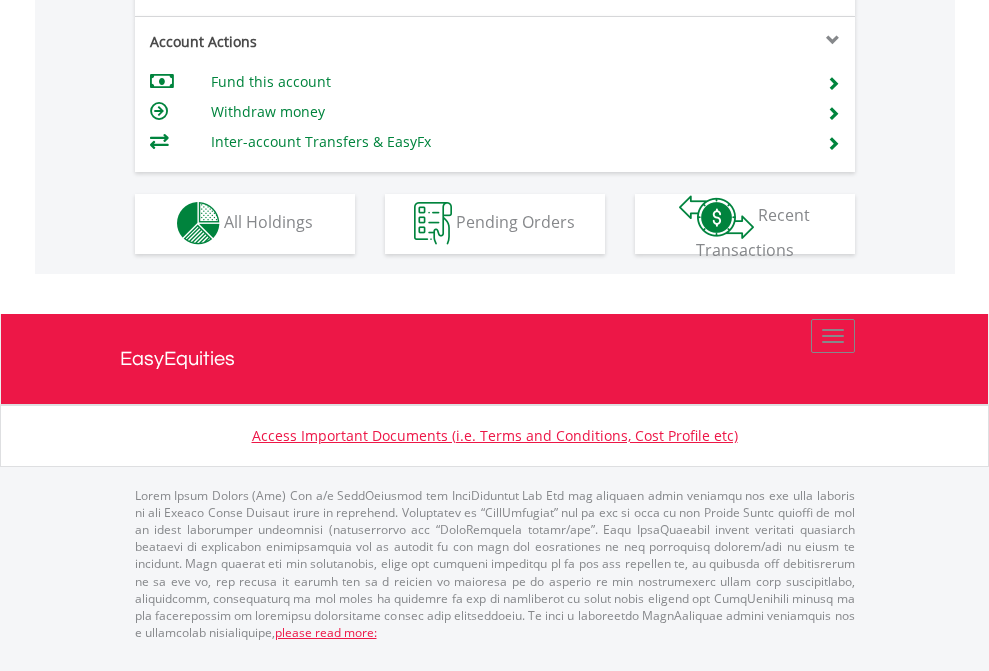 click on "Investment types" at bounding box center [706, -353] 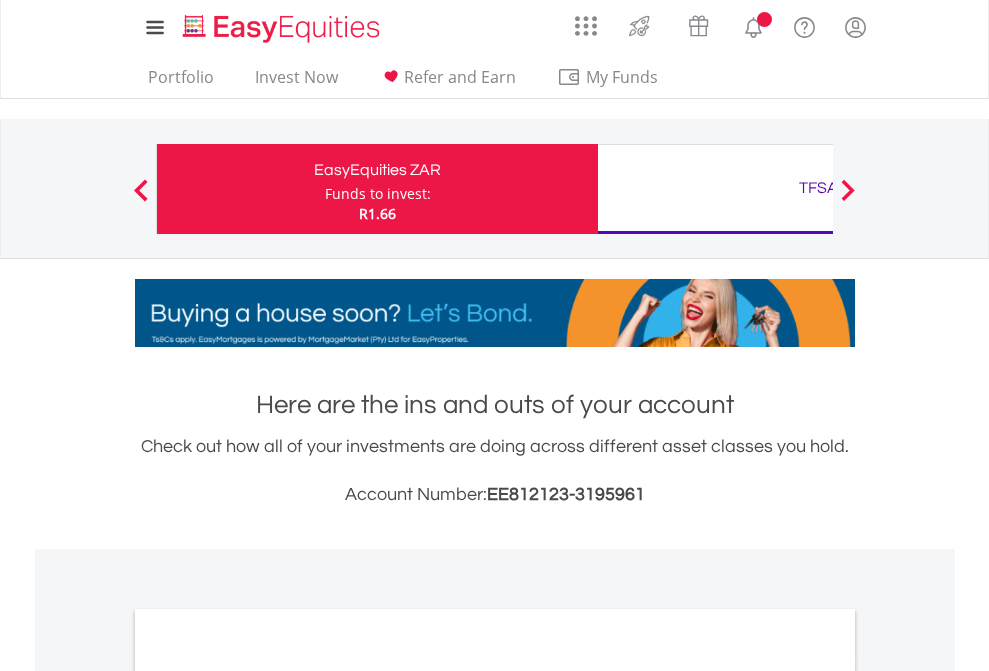 scroll, scrollTop: 0, scrollLeft: 0, axis: both 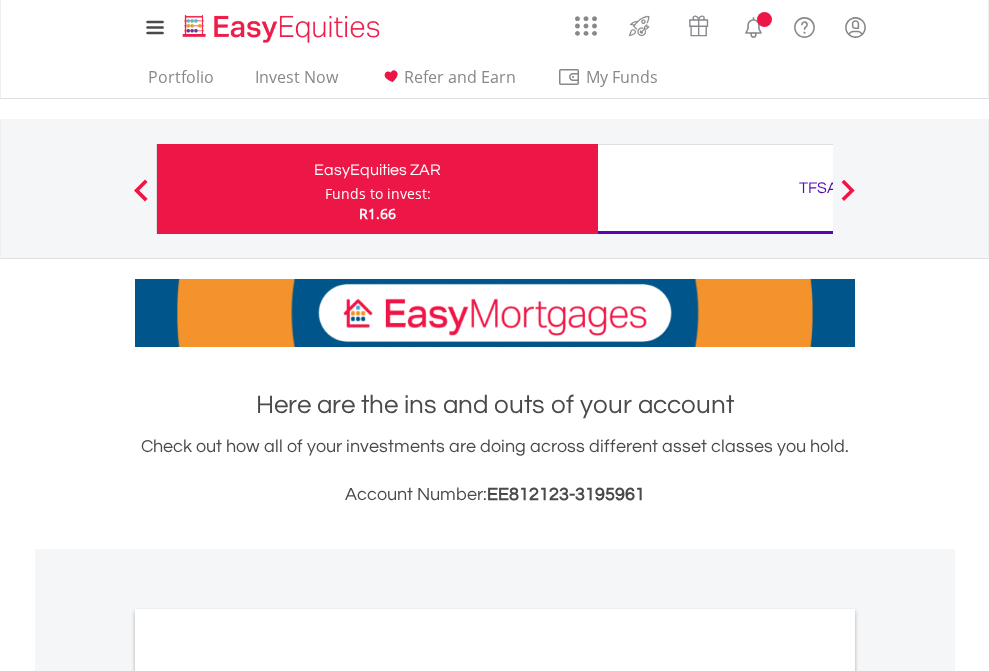 click on "All Holdings" at bounding box center (268, 1096) 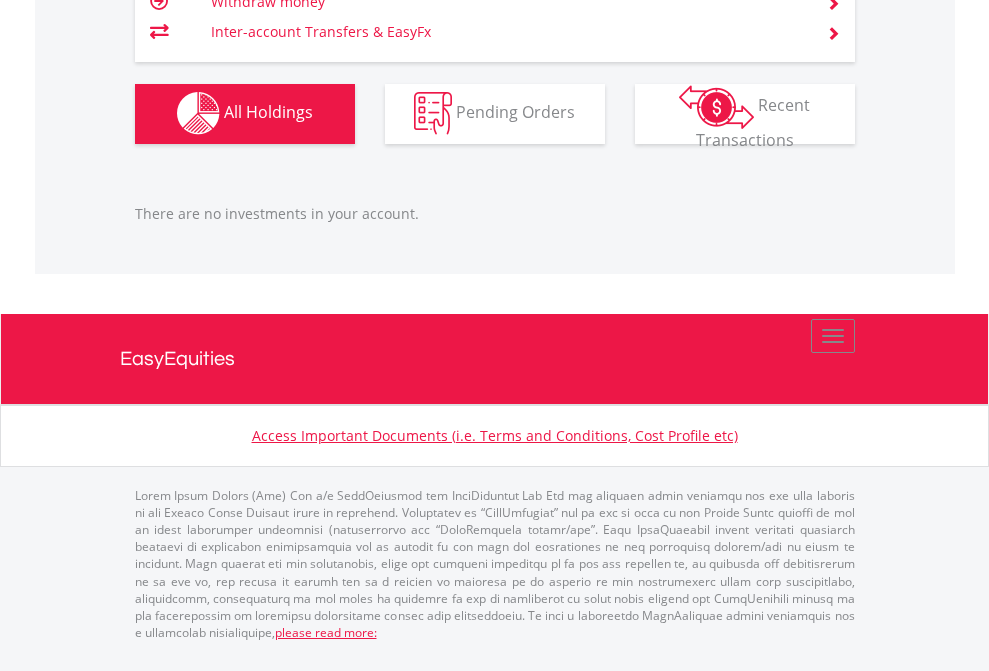 scroll, scrollTop: 1980, scrollLeft: 0, axis: vertical 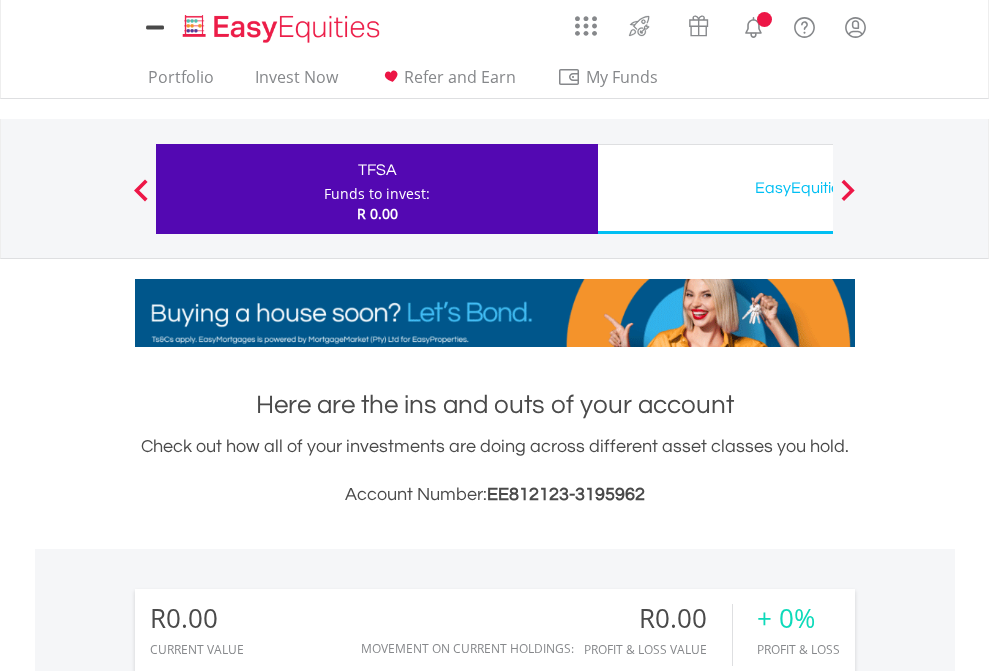 click on "All Holdings" at bounding box center (268, 1442) 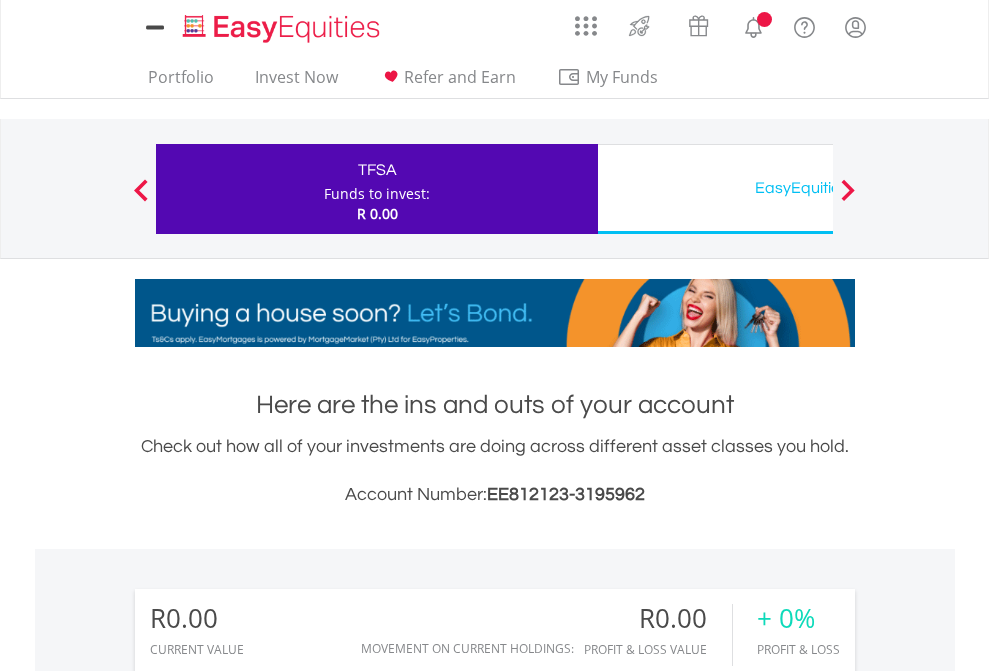 scroll, scrollTop: 1486, scrollLeft: 0, axis: vertical 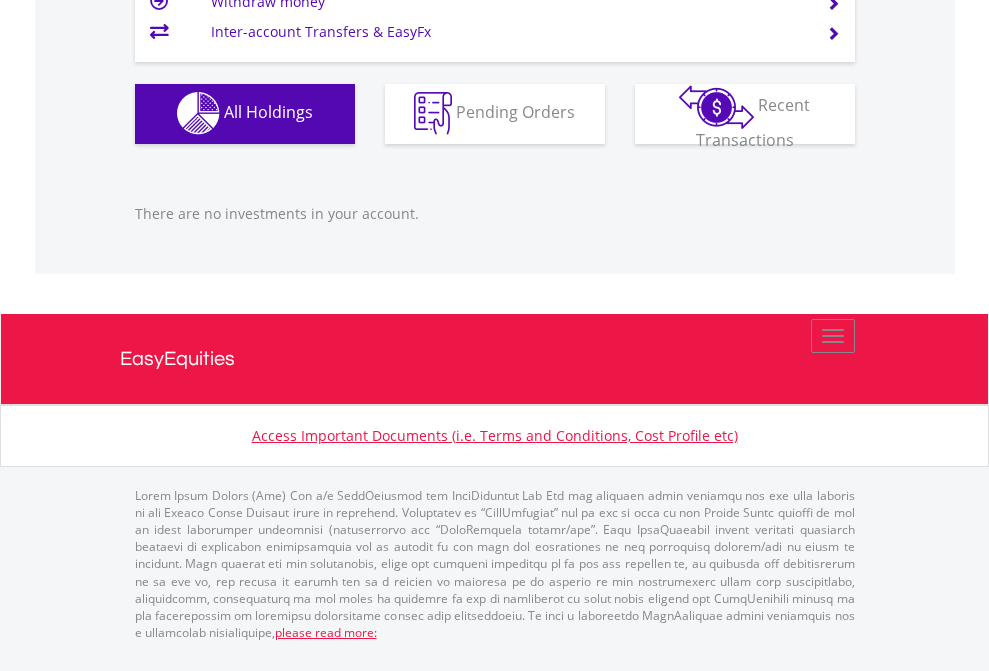 click on "EasyEquities USD" at bounding box center [818, -1142] 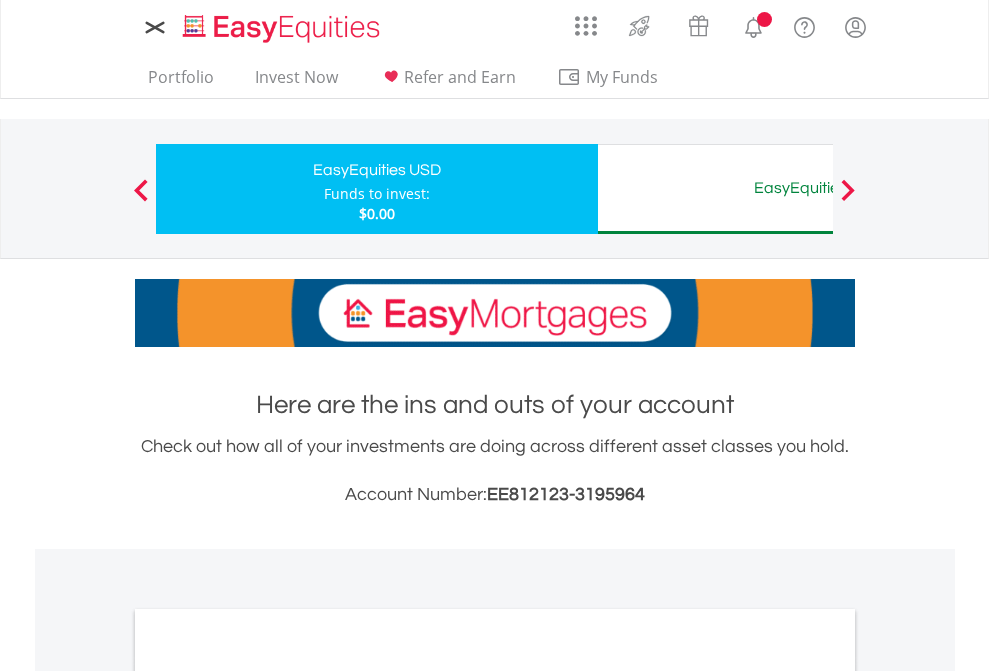 scroll, scrollTop: 0, scrollLeft: 0, axis: both 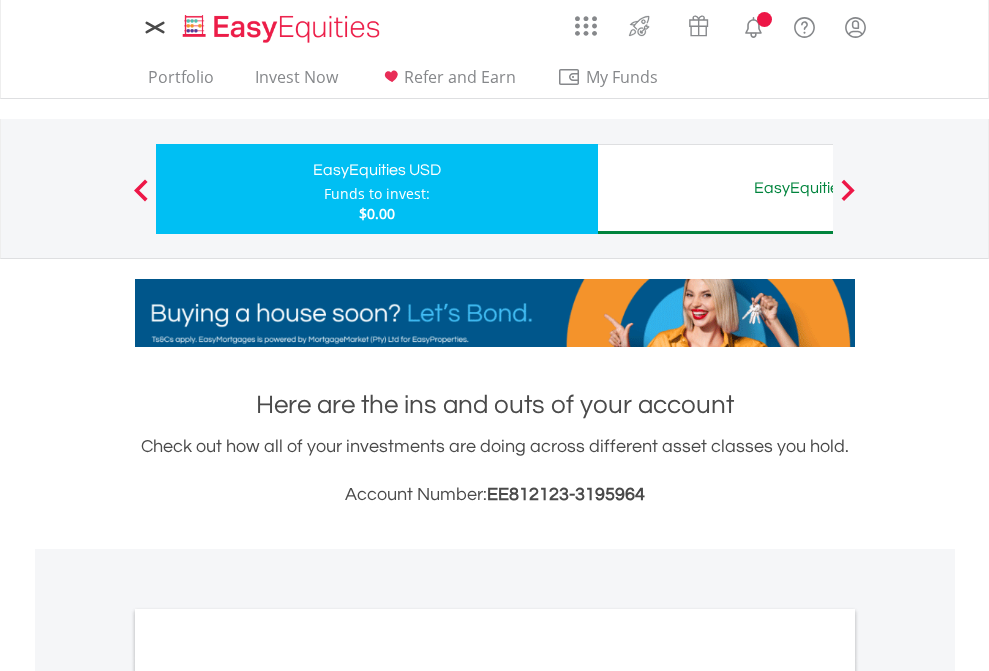 click on "All Holdings" at bounding box center [268, 1096] 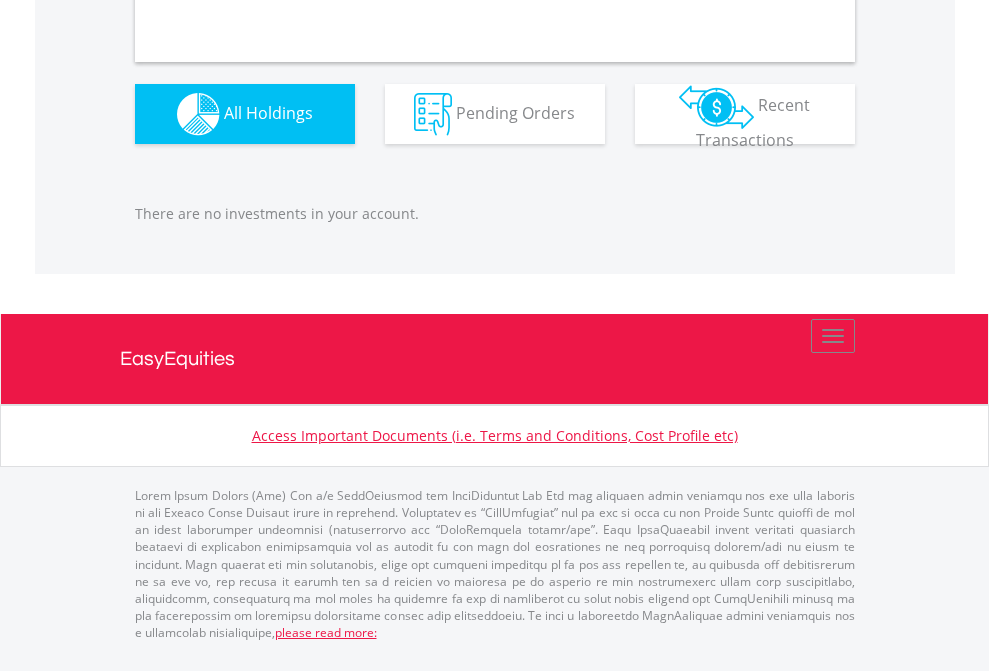 scroll, scrollTop: 1980, scrollLeft: 0, axis: vertical 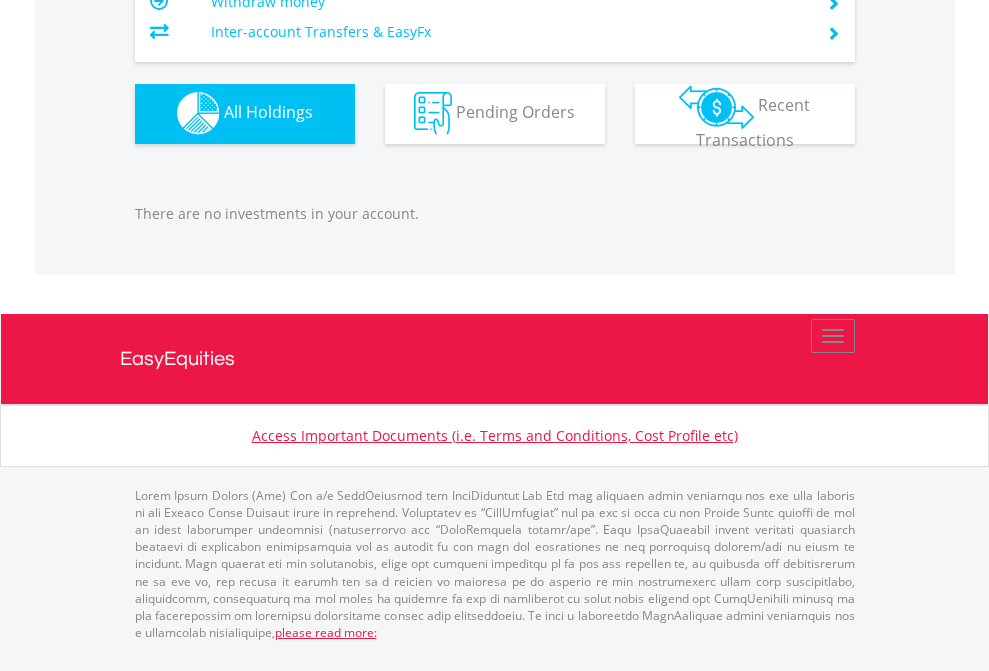 click on "EasyEquities AUD" at bounding box center (818, -1142) 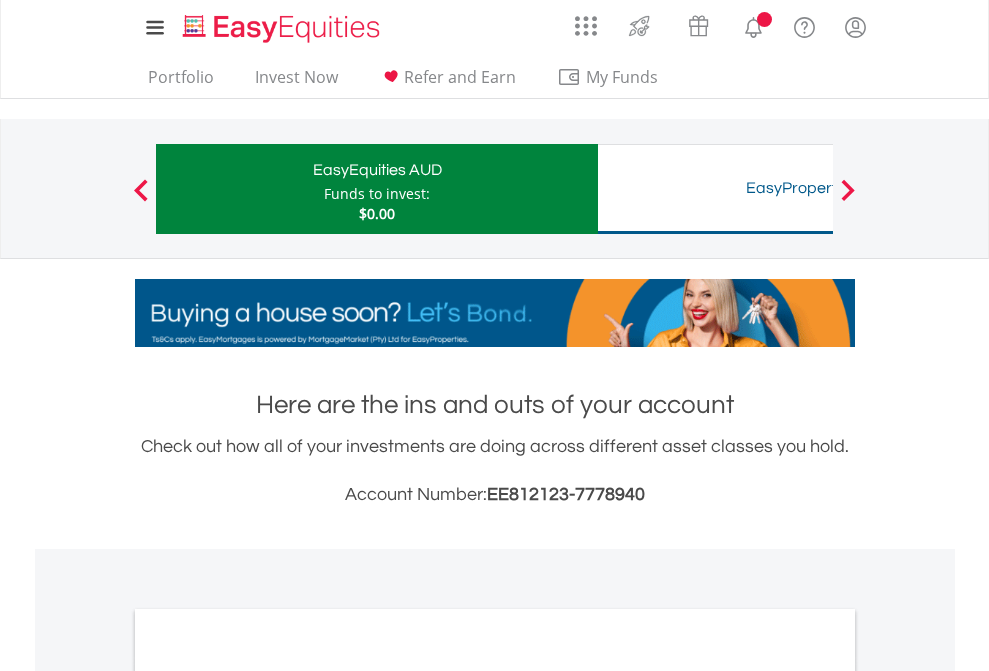 scroll, scrollTop: 1202, scrollLeft: 0, axis: vertical 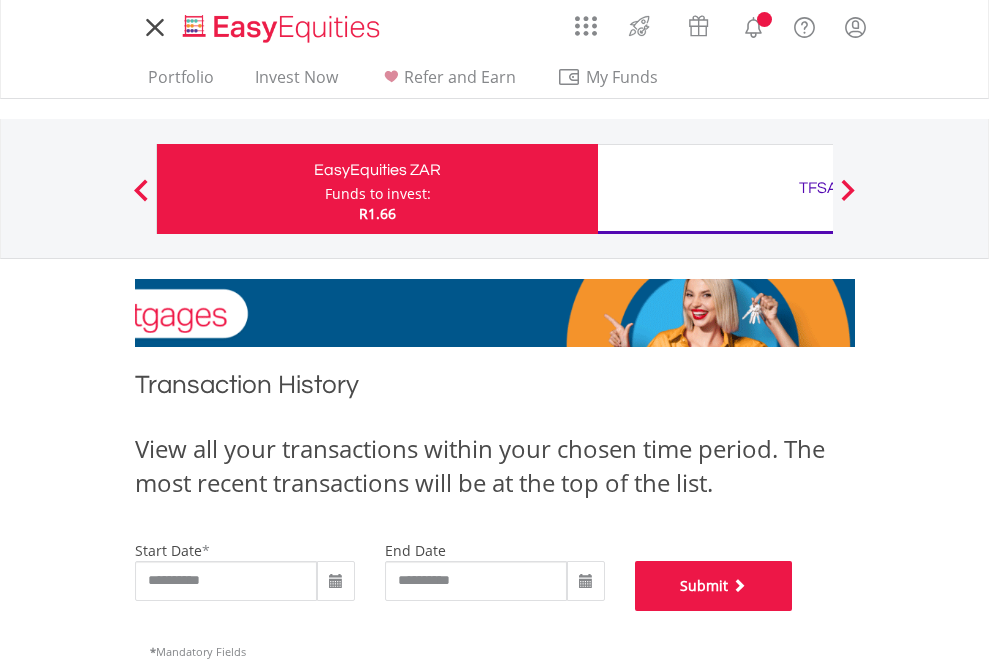 click on "Submit" at bounding box center [714, 586] 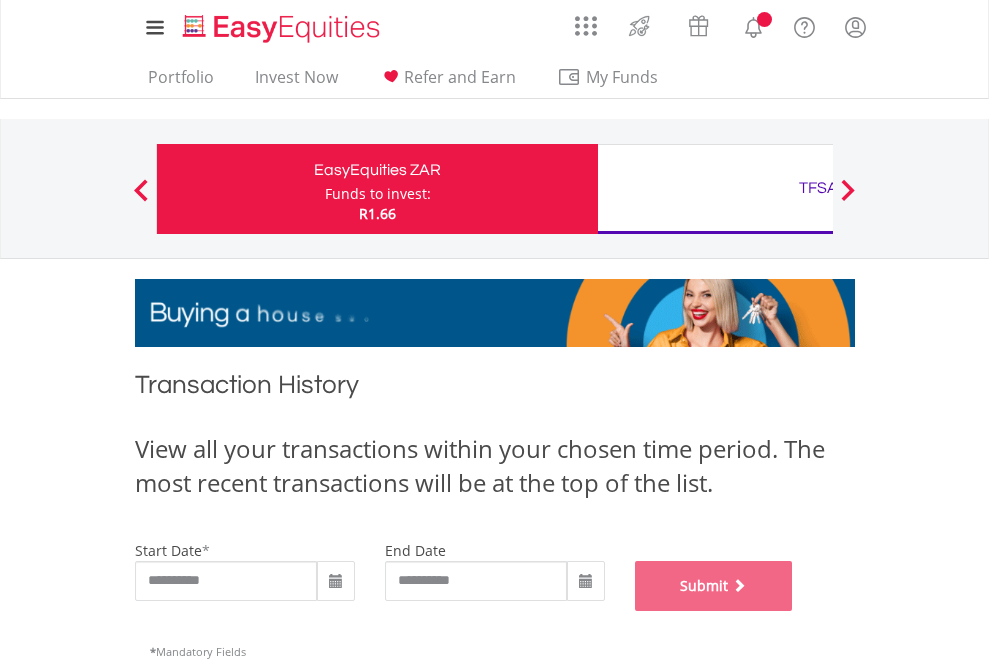 scroll, scrollTop: 811, scrollLeft: 0, axis: vertical 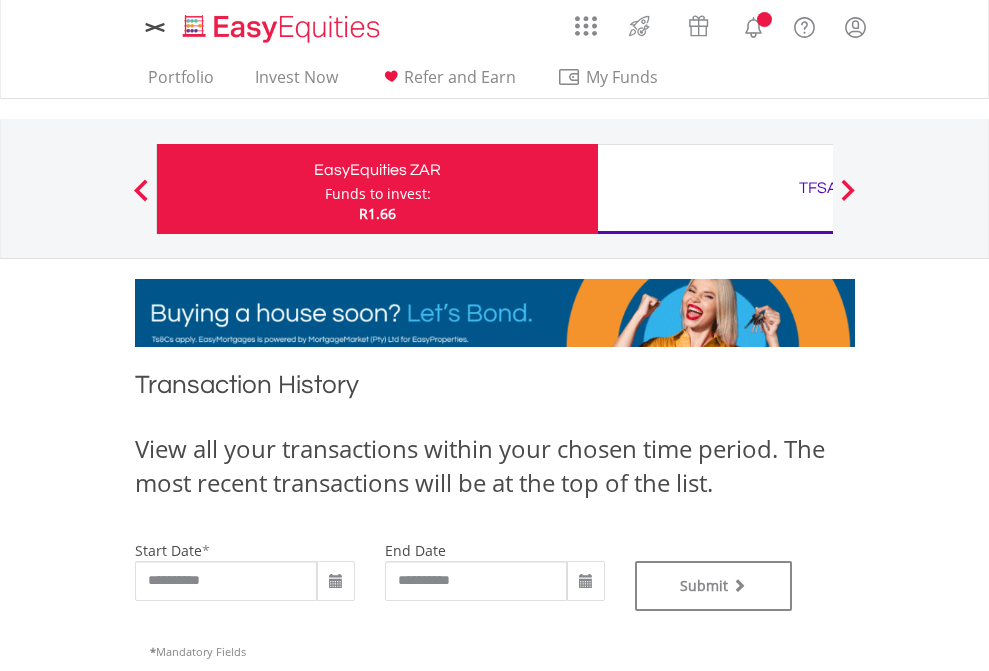 click on "TFSA" at bounding box center (818, 188) 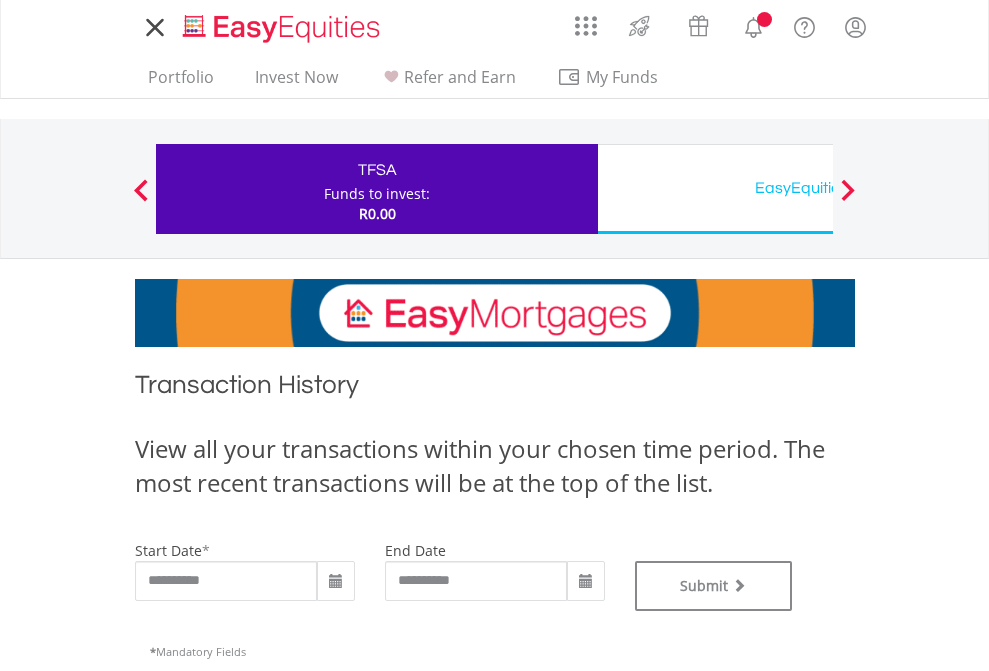 scroll, scrollTop: 0, scrollLeft: 0, axis: both 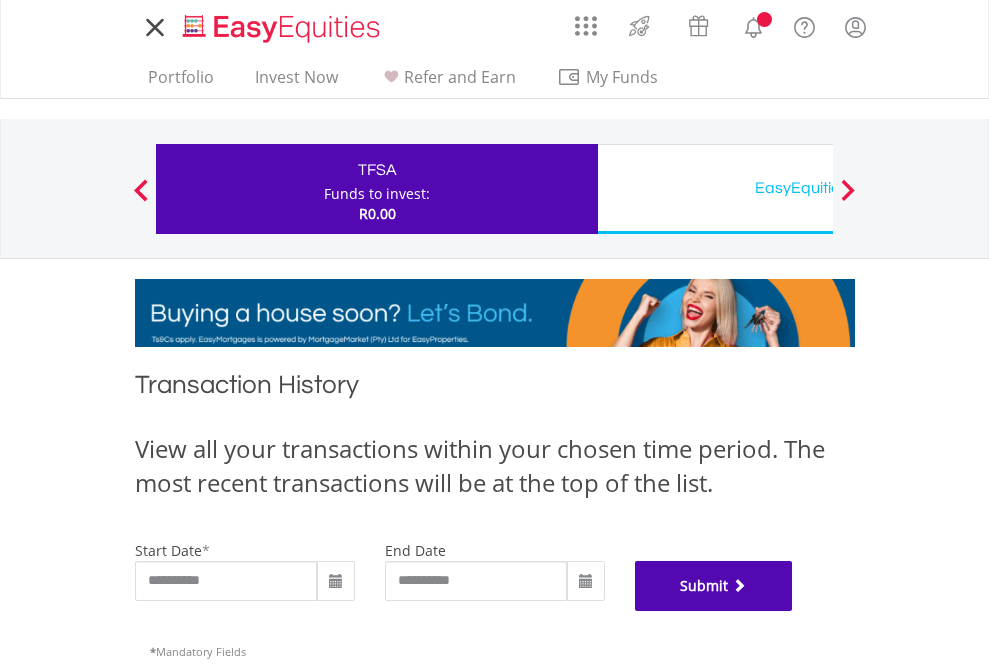click on "Submit" at bounding box center (714, 586) 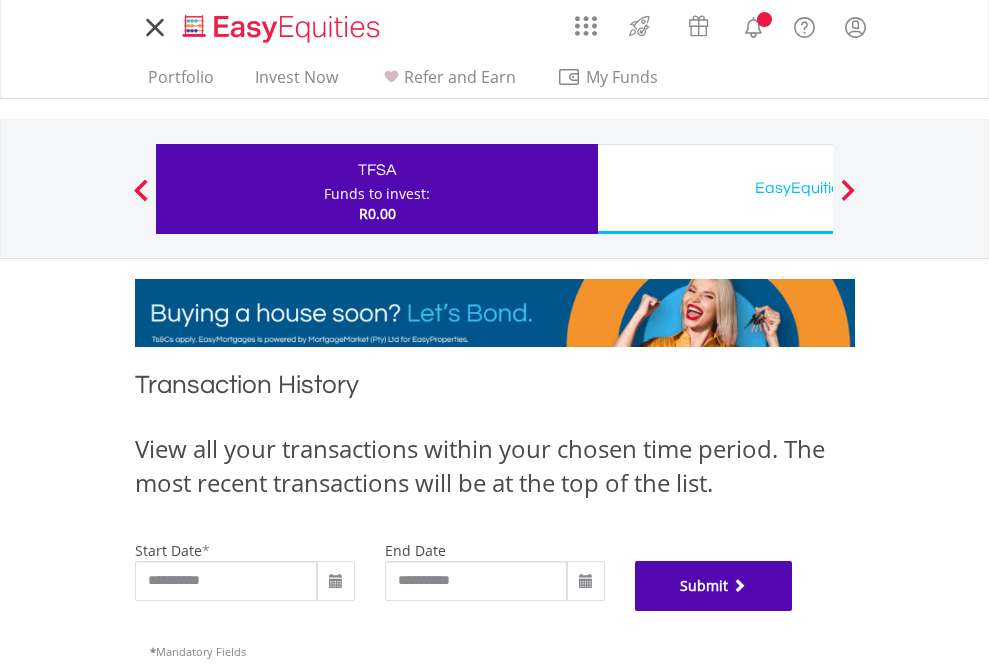 scroll, scrollTop: 811, scrollLeft: 0, axis: vertical 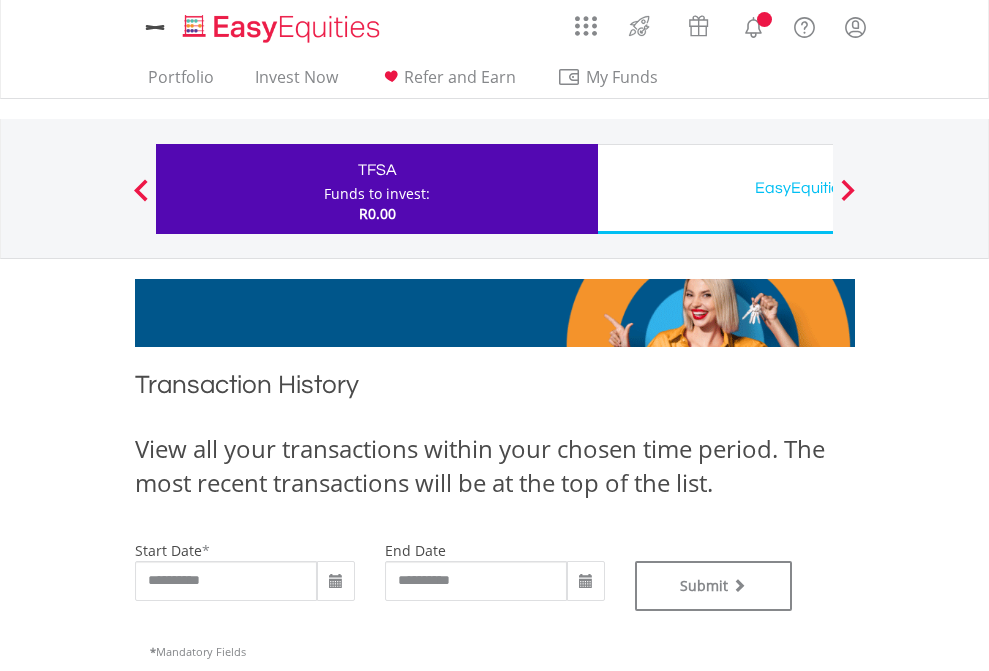 click on "EasyEquities USD" at bounding box center [818, 188] 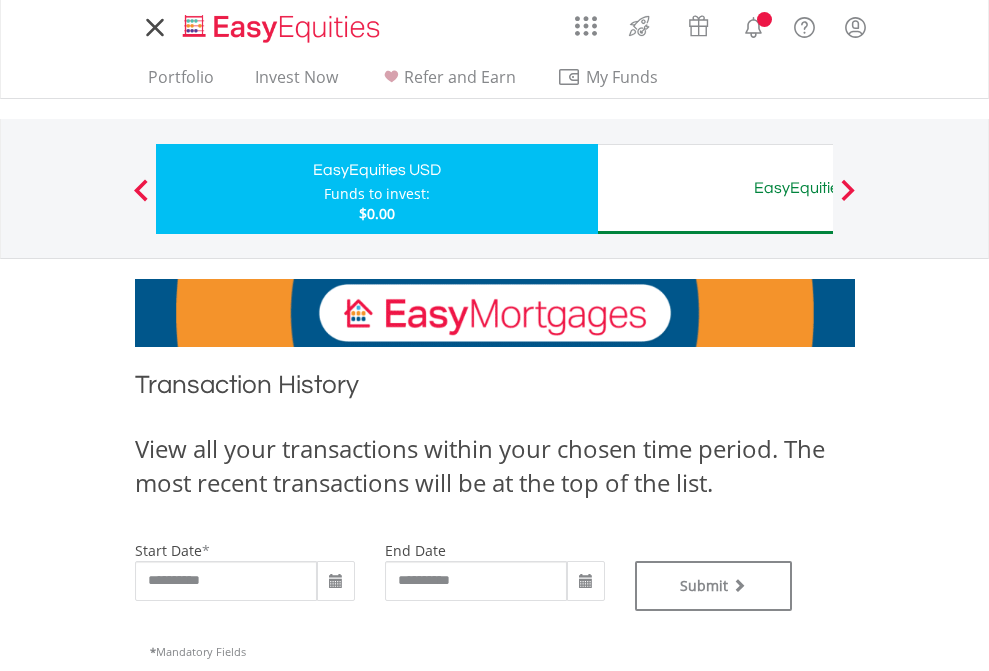 scroll, scrollTop: 0, scrollLeft: 0, axis: both 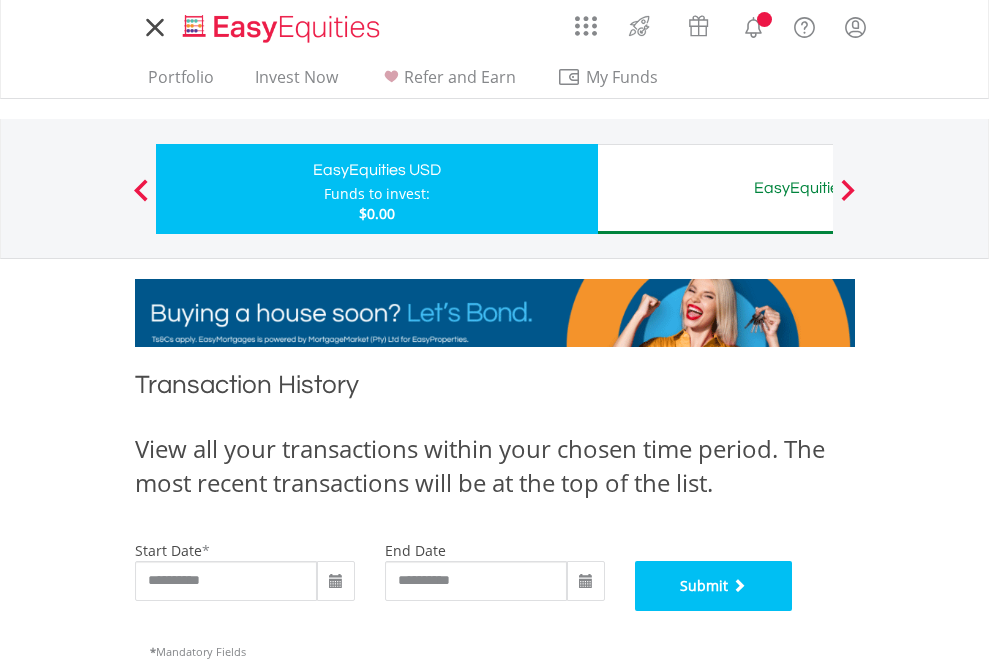 click on "Submit" at bounding box center (714, 586) 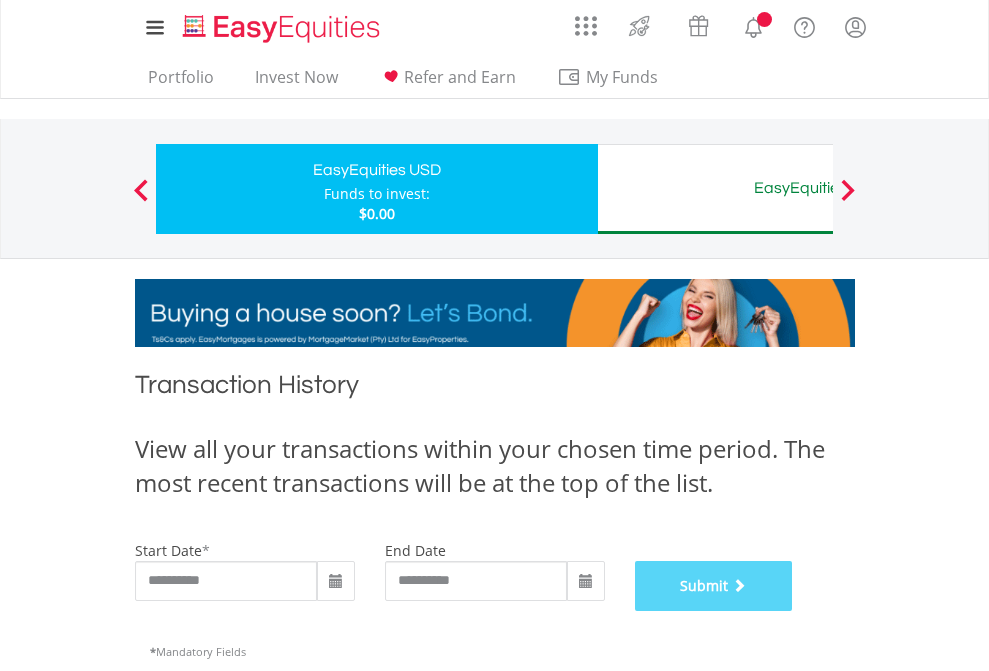 scroll, scrollTop: 811, scrollLeft: 0, axis: vertical 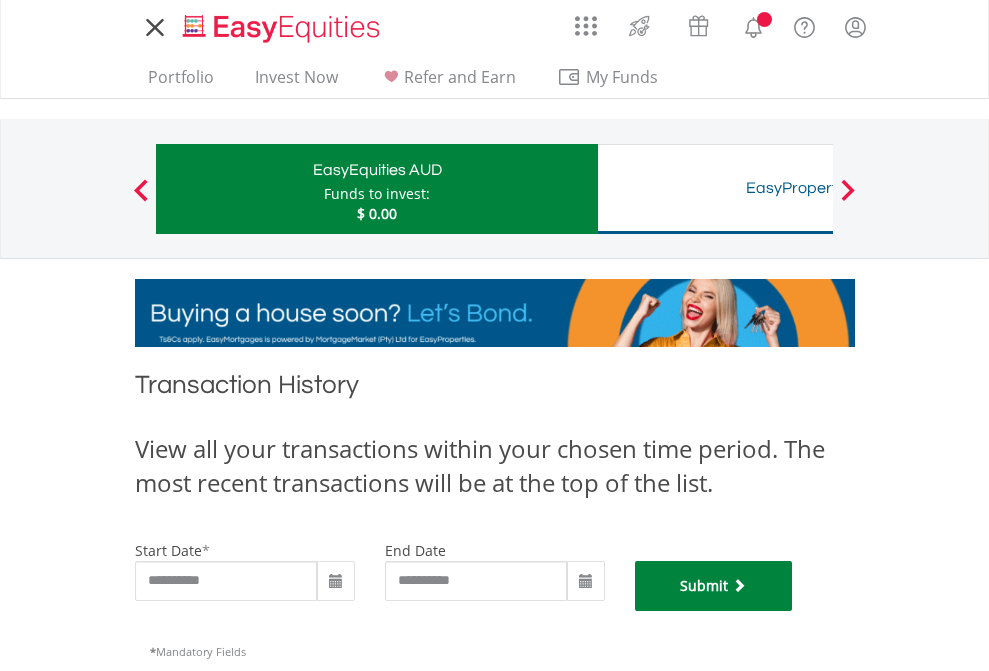 click on "Submit" at bounding box center (714, 586) 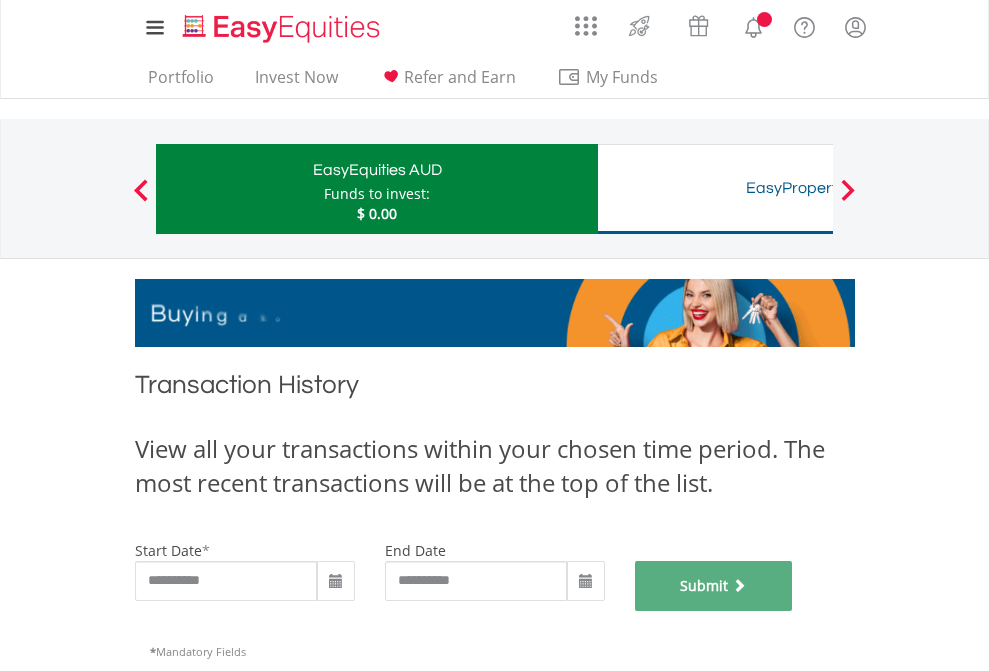 scroll, scrollTop: 811, scrollLeft: 0, axis: vertical 